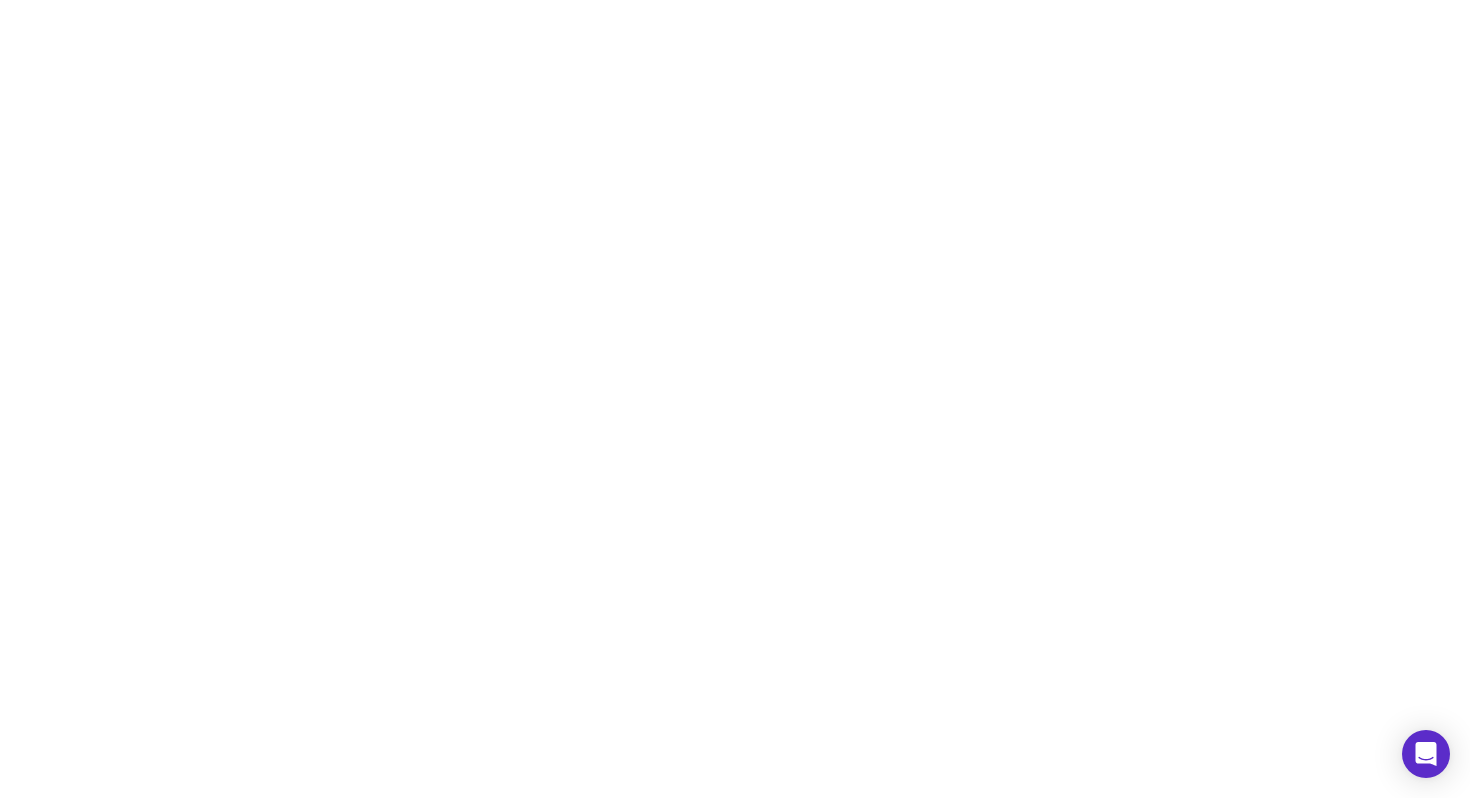 scroll, scrollTop: 0, scrollLeft: 0, axis: both 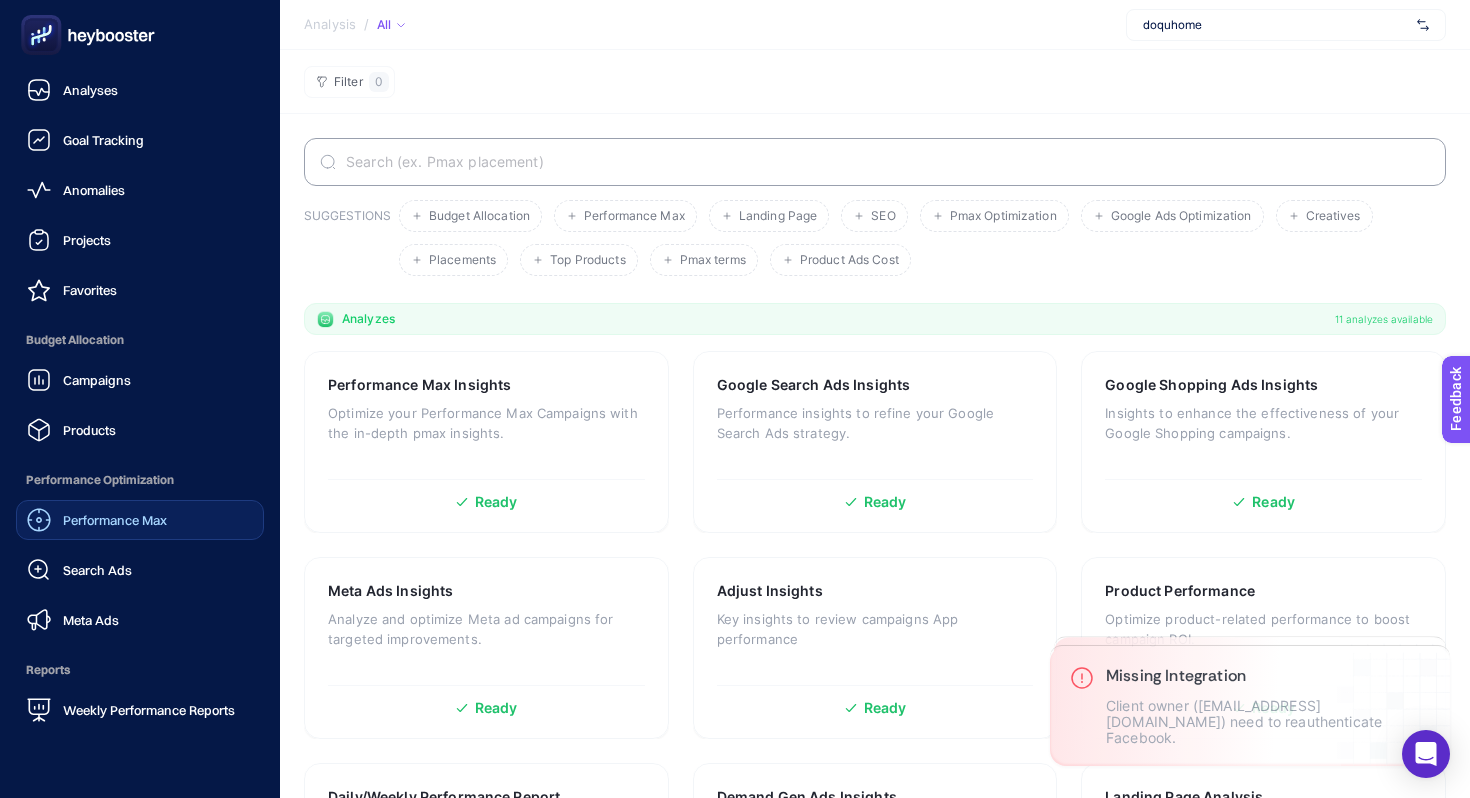 click on "Performance Max" 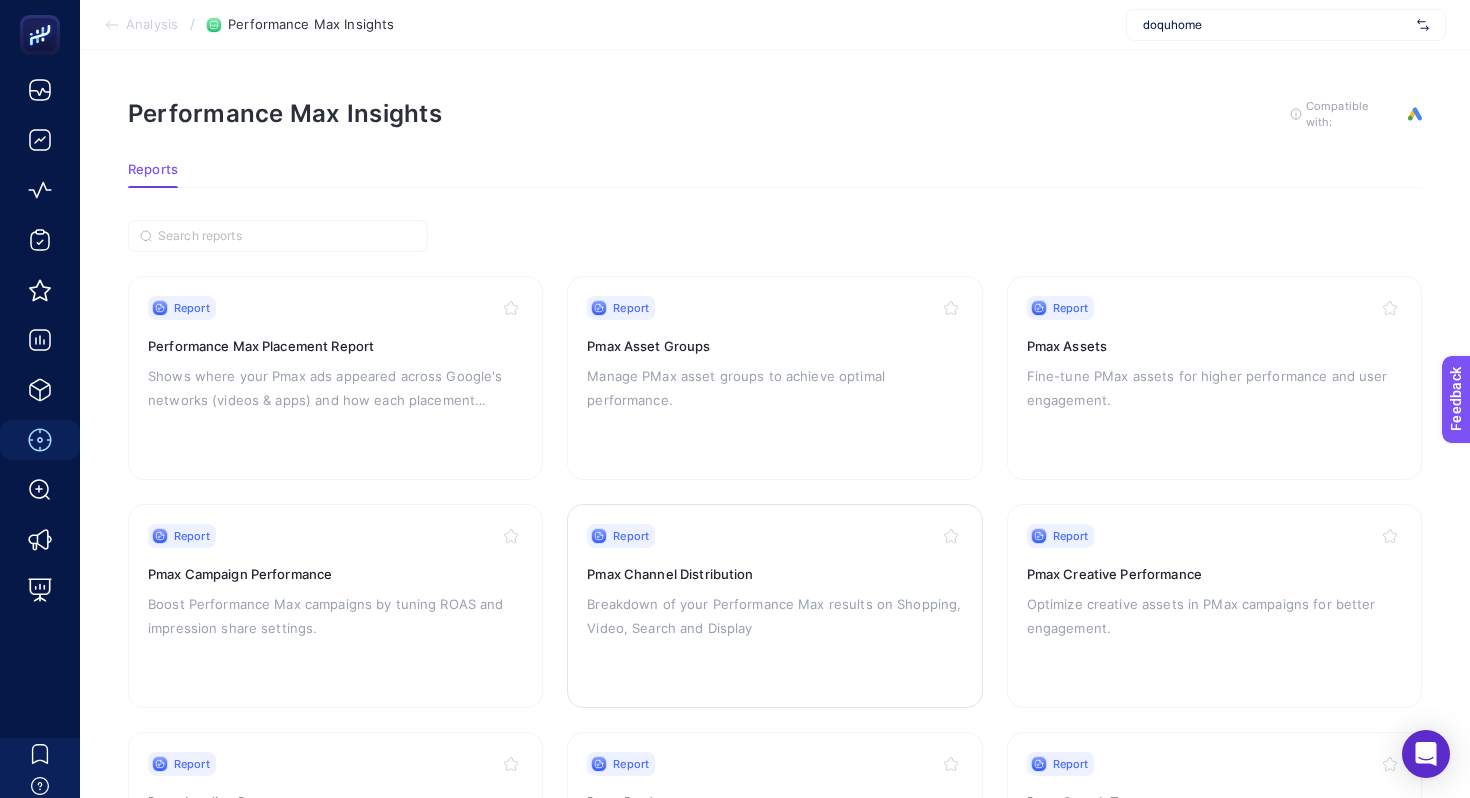 click on "Report" at bounding box center [621, 536] 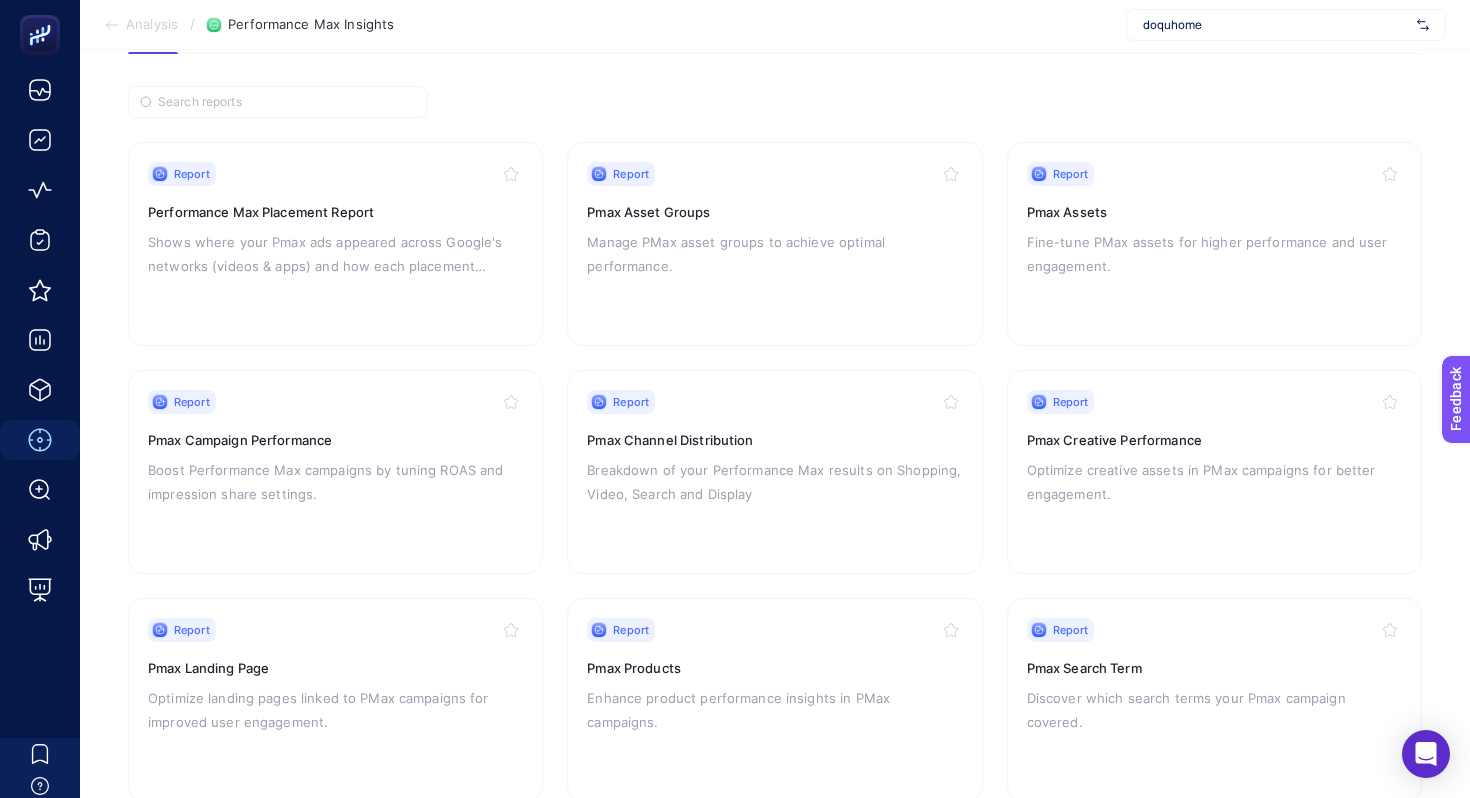 scroll, scrollTop: 141, scrollLeft: 0, axis: vertical 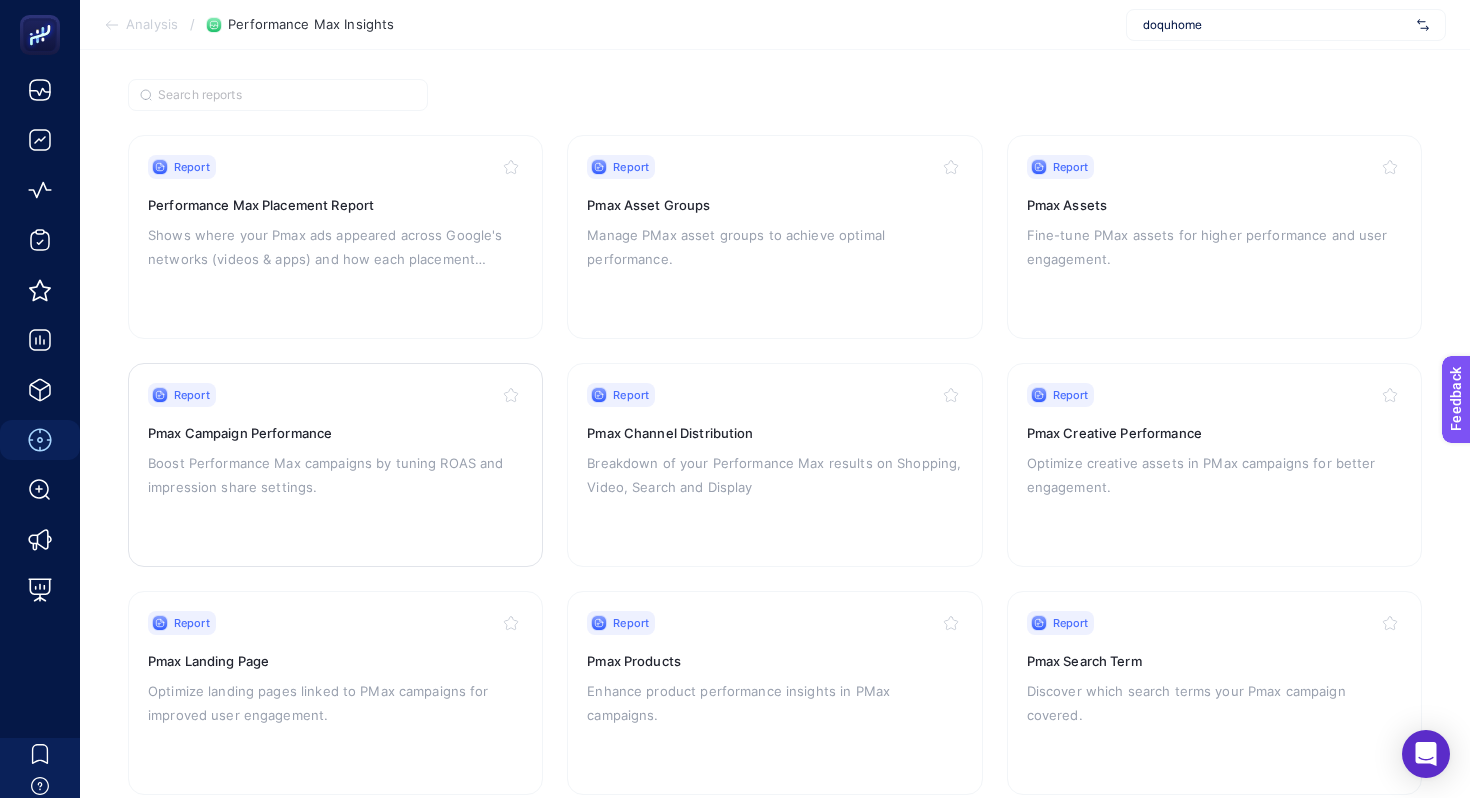 click on "Report Pmax Campaign Performance Boost Performance Max campaigns by tuning ROAS and impression share settings." at bounding box center (335, 465) 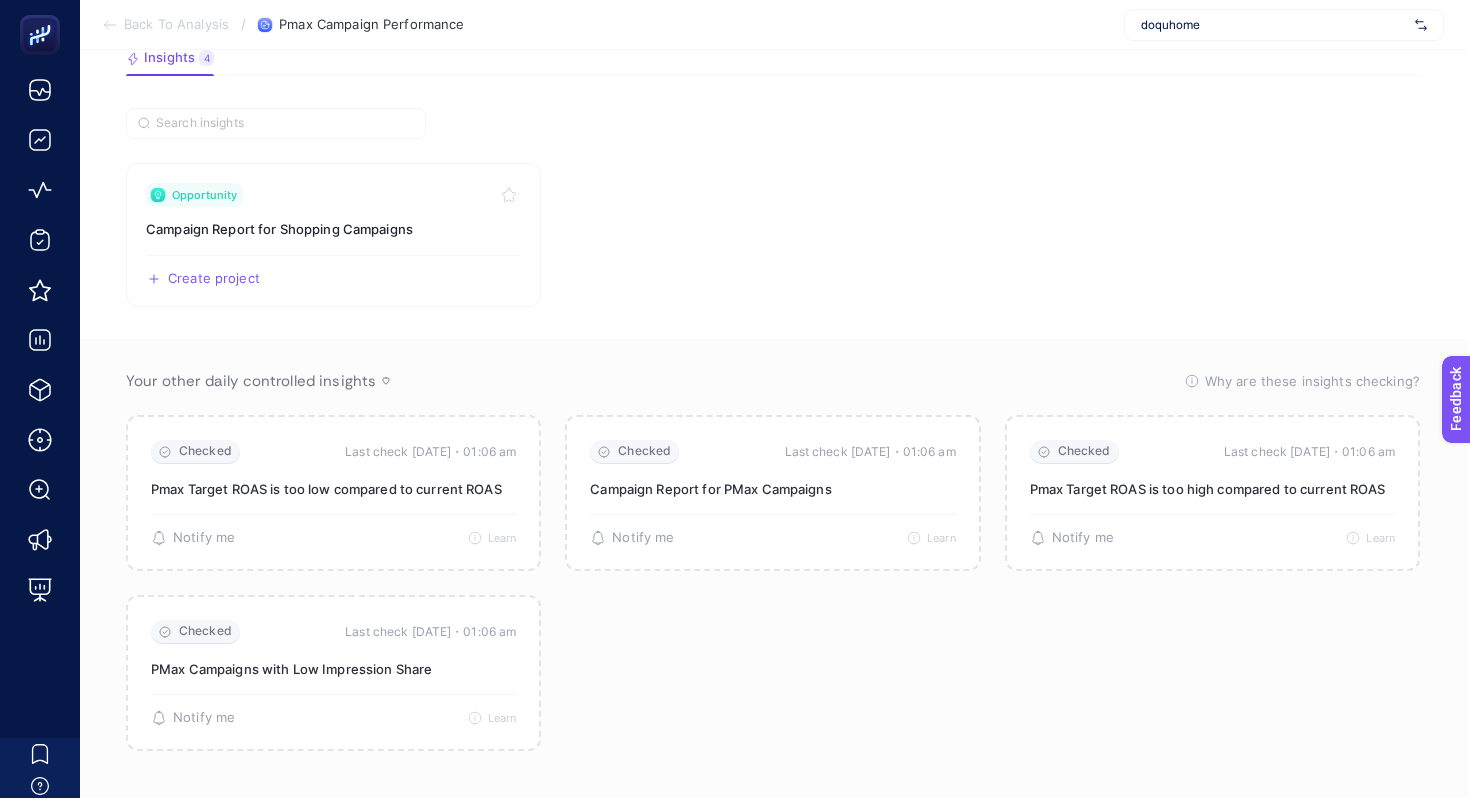 scroll, scrollTop: 141, scrollLeft: 0, axis: vertical 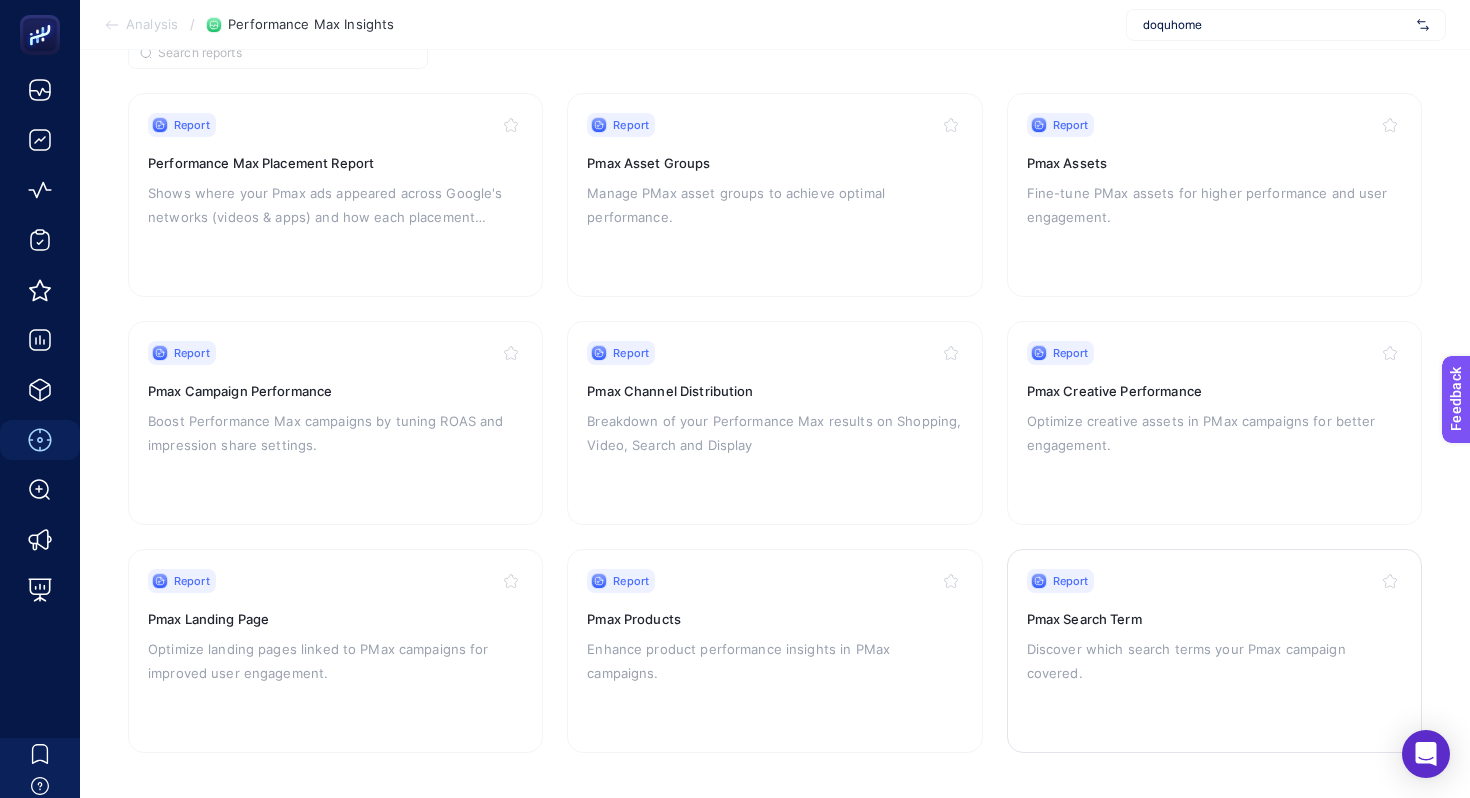 click on "Report" at bounding box center (1214, 581) 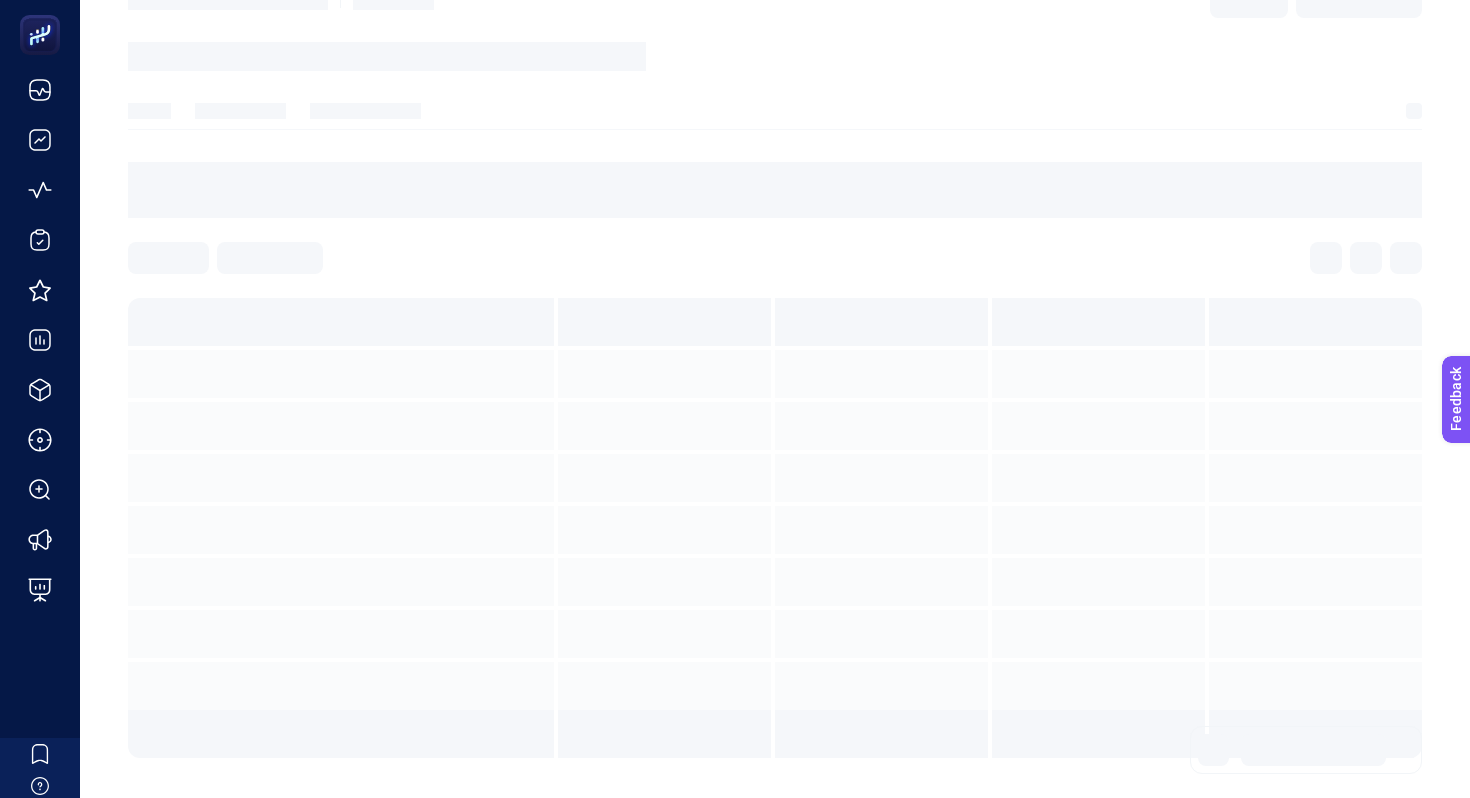 scroll, scrollTop: 0, scrollLeft: 0, axis: both 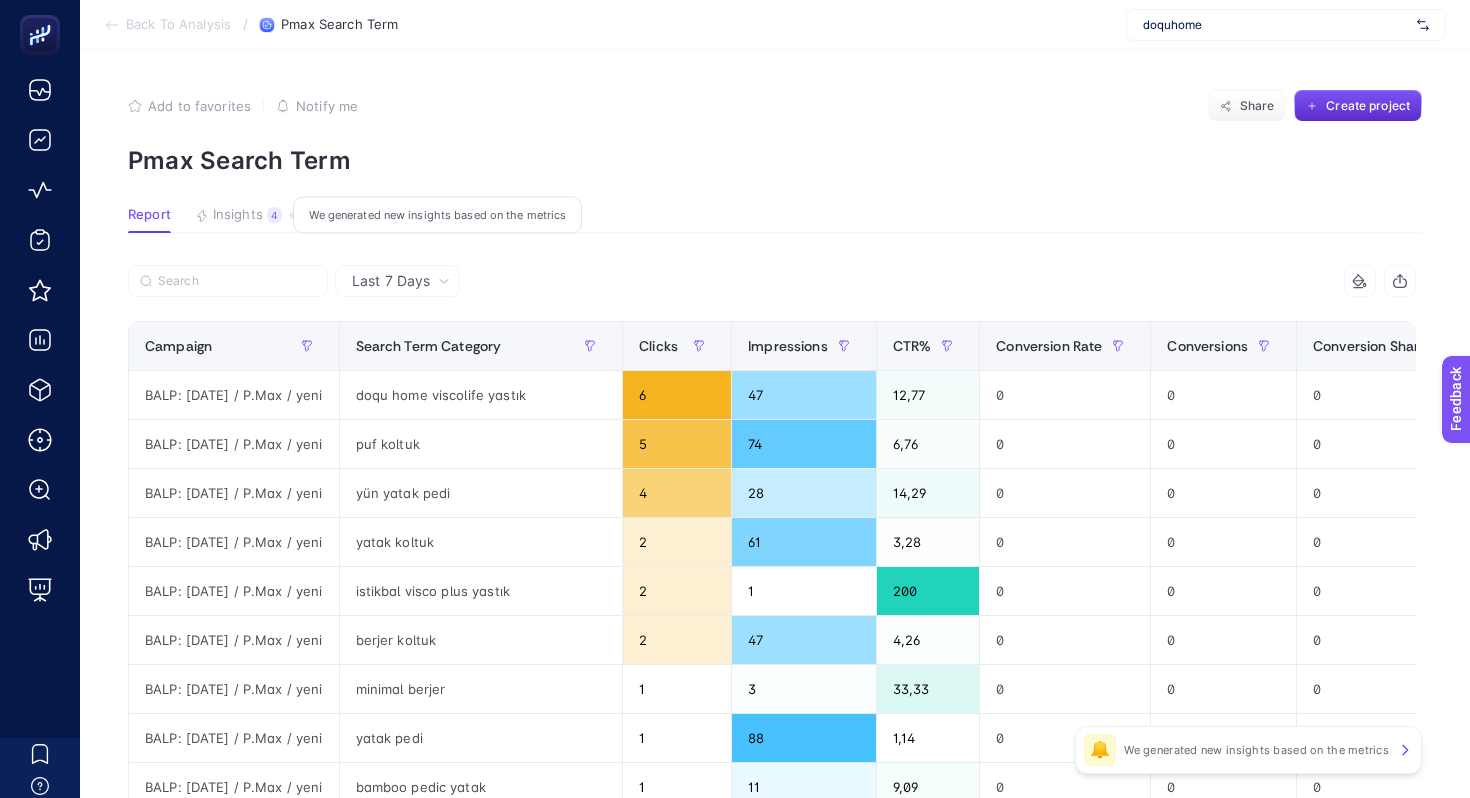 click on "Insights" at bounding box center (238, 215) 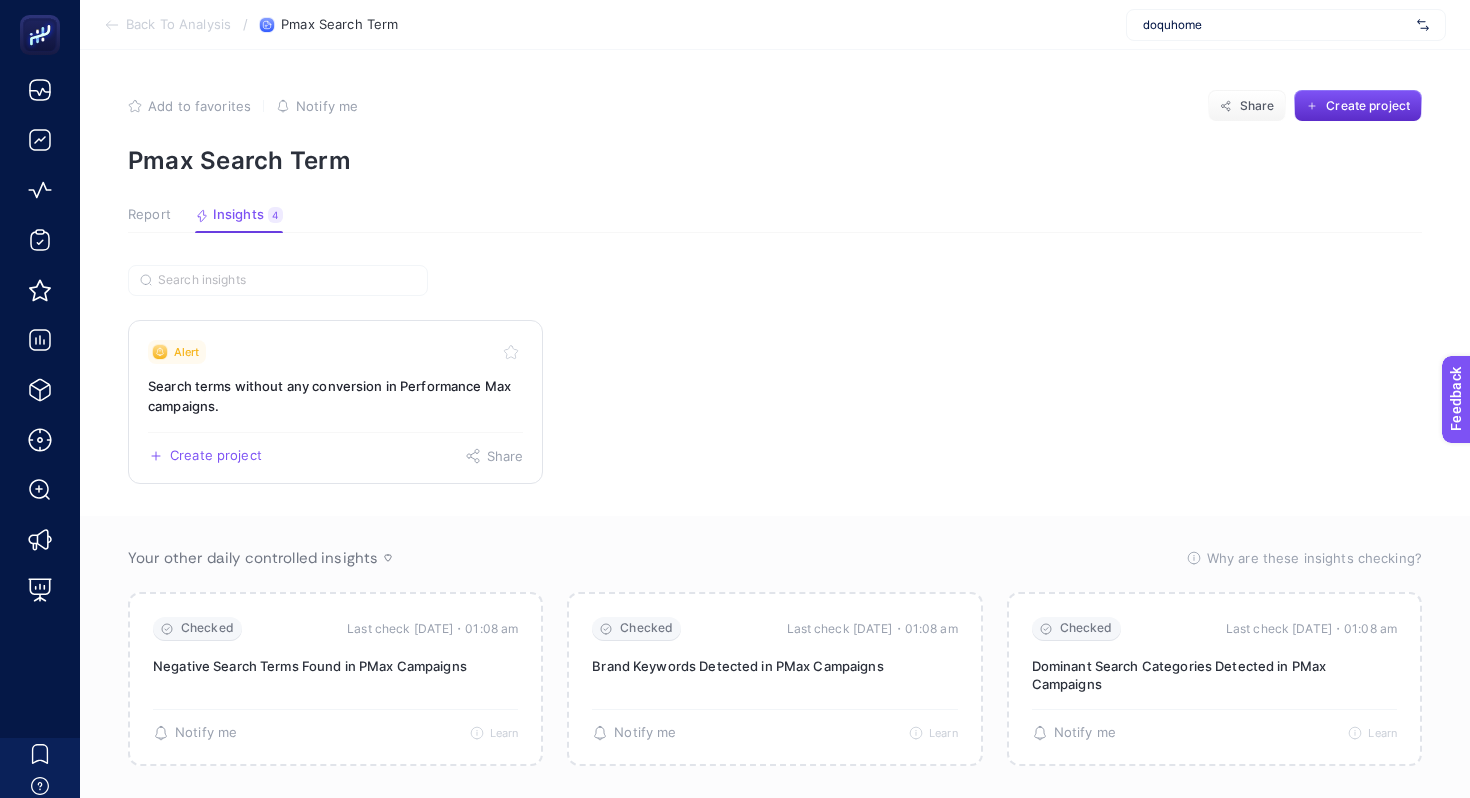 click on "Search terms without any conversion in Performance Max campaigns." at bounding box center [335, 396] 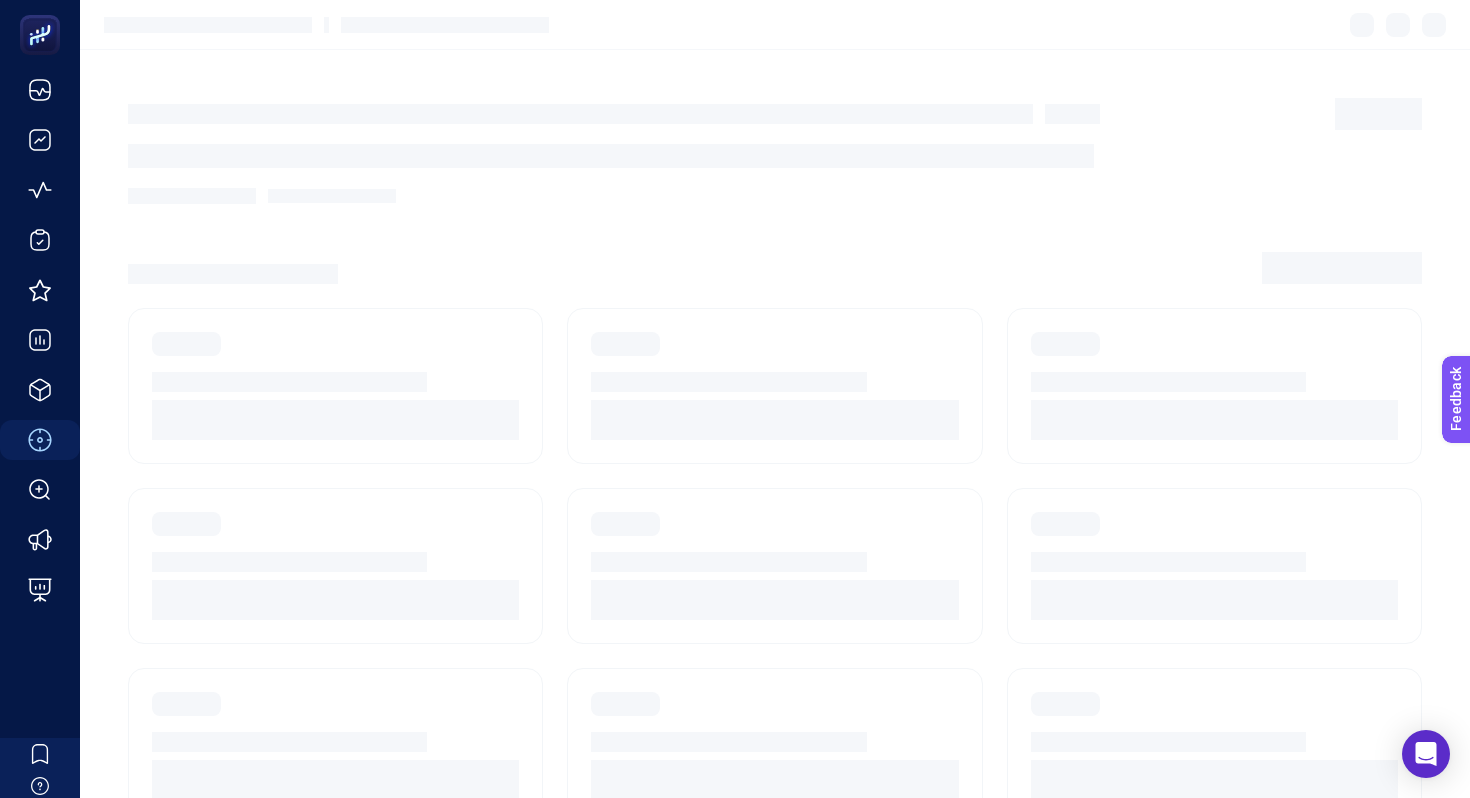 scroll, scrollTop: 183, scrollLeft: 0, axis: vertical 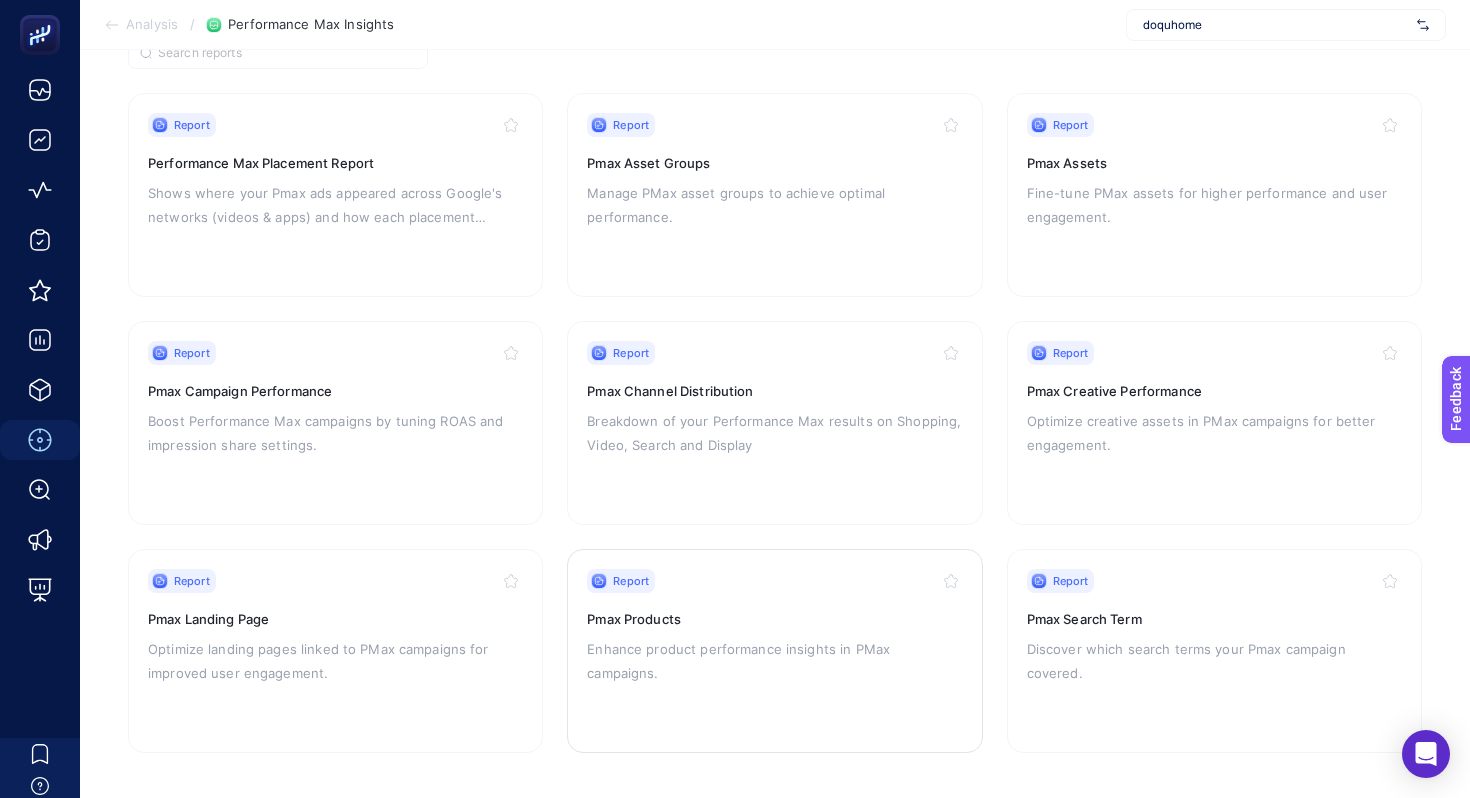 click on "Report" at bounding box center (774, 581) 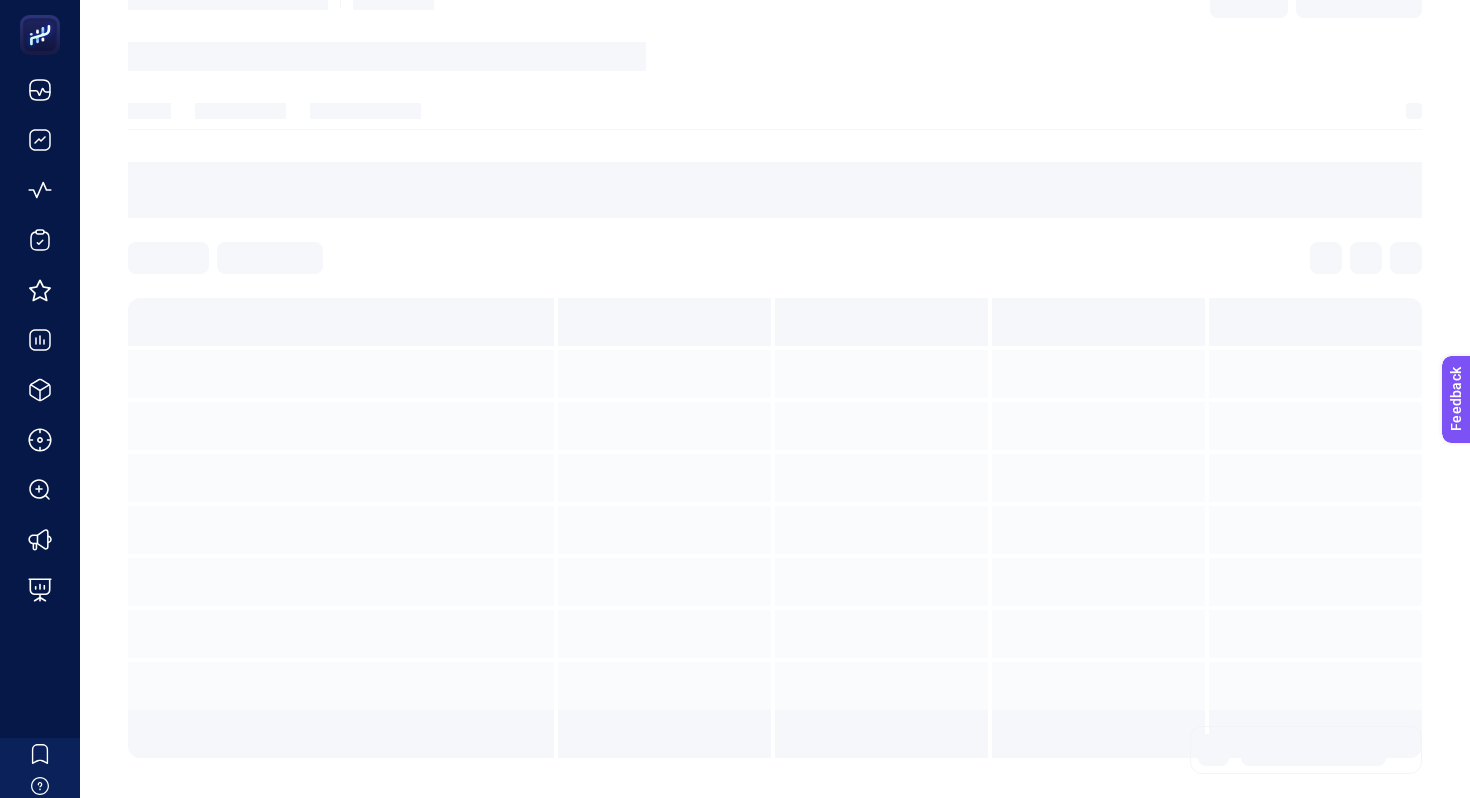 scroll, scrollTop: 0, scrollLeft: 0, axis: both 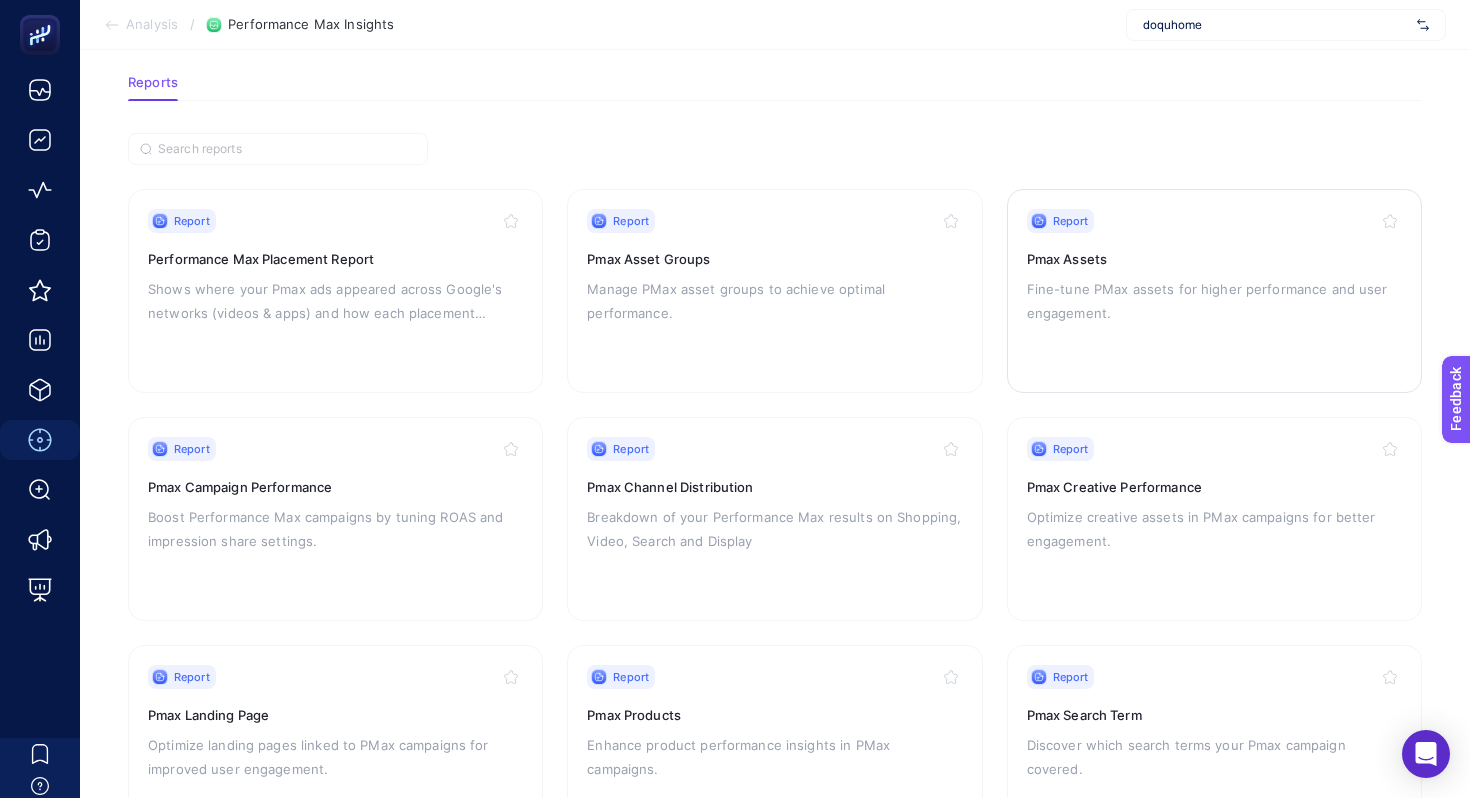click on "Report" at bounding box center (1214, 221) 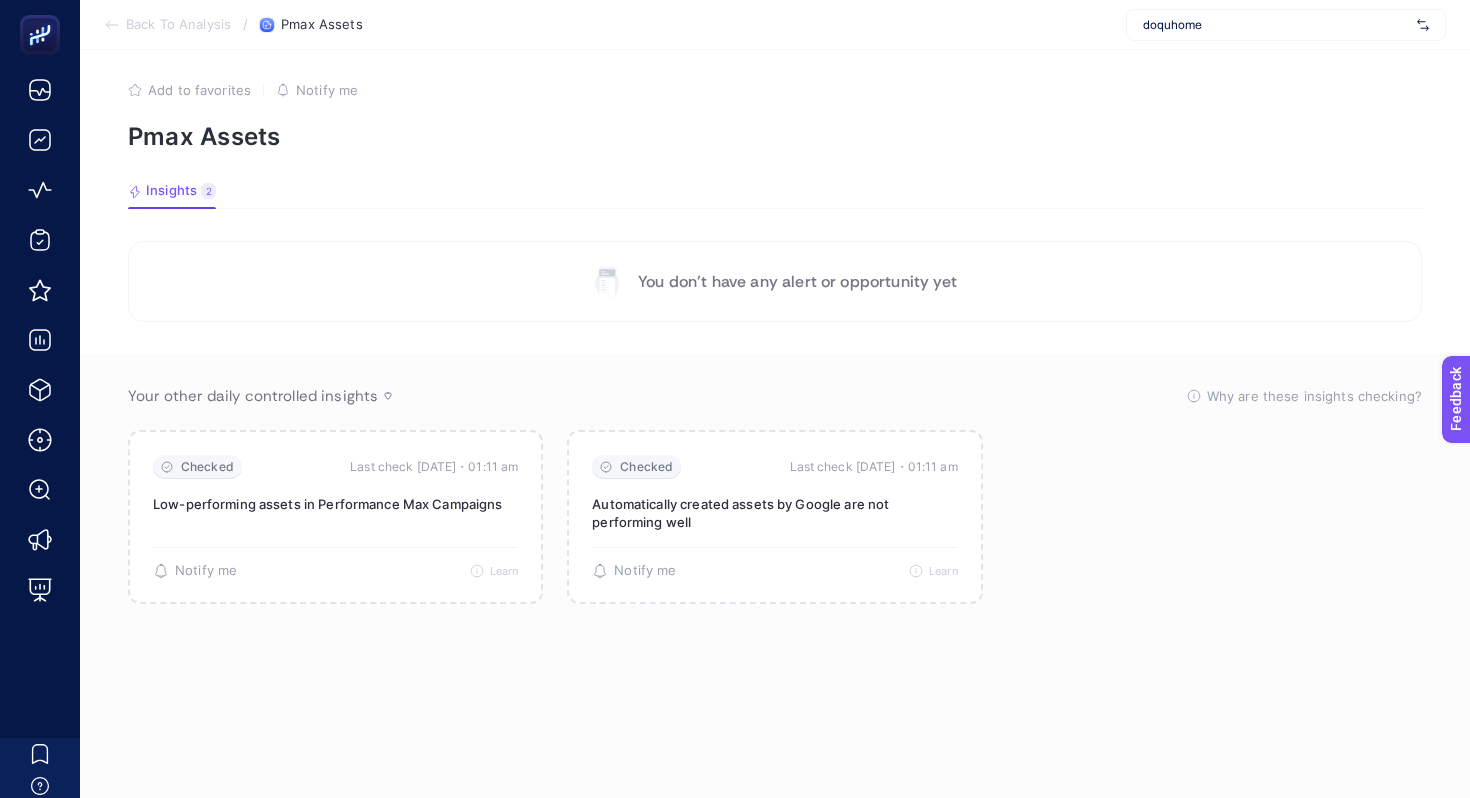scroll, scrollTop: 87, scrollLeft: 0, axis: vertical 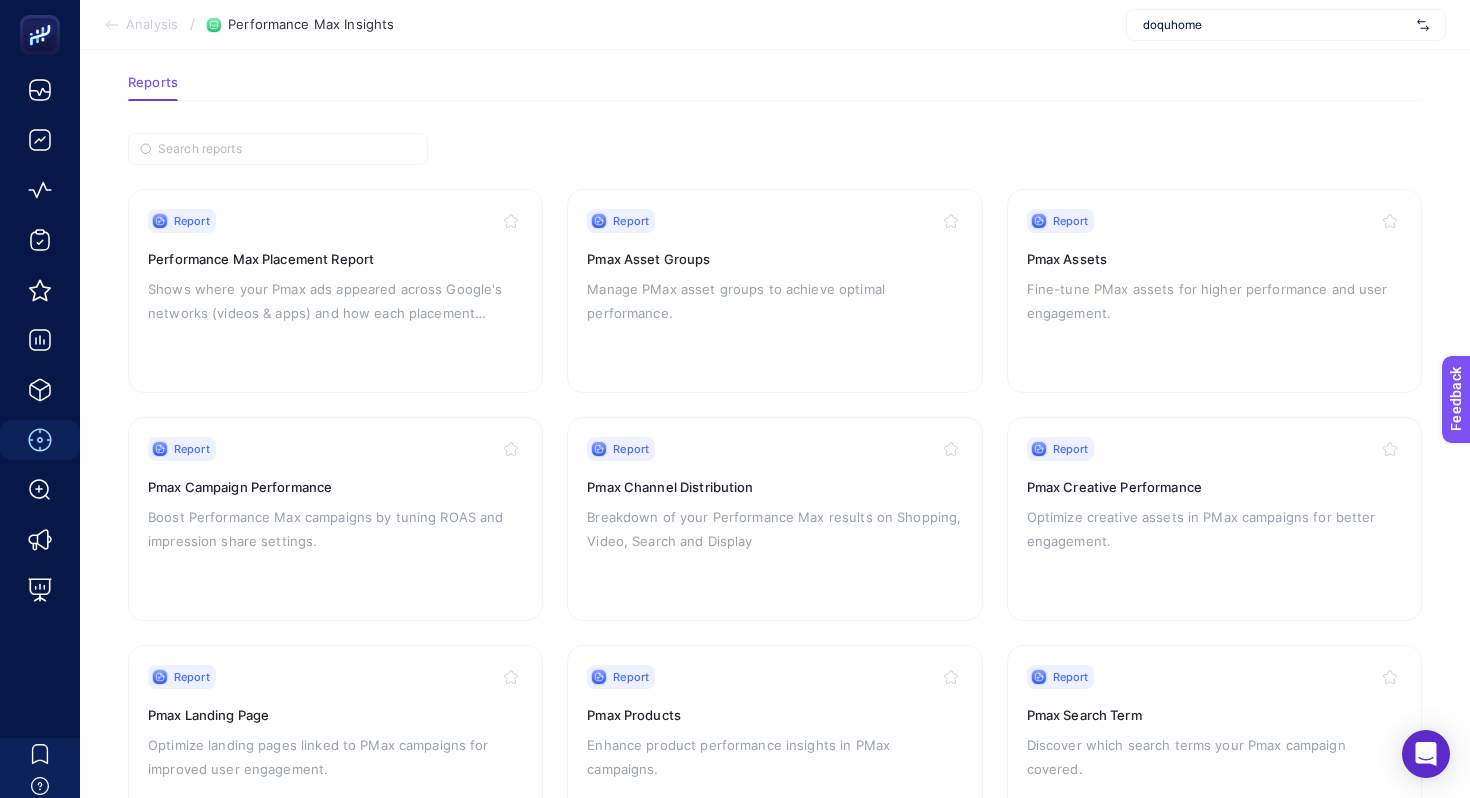 click on "Pmax Asset Groups" at bounding box center (774, 259) 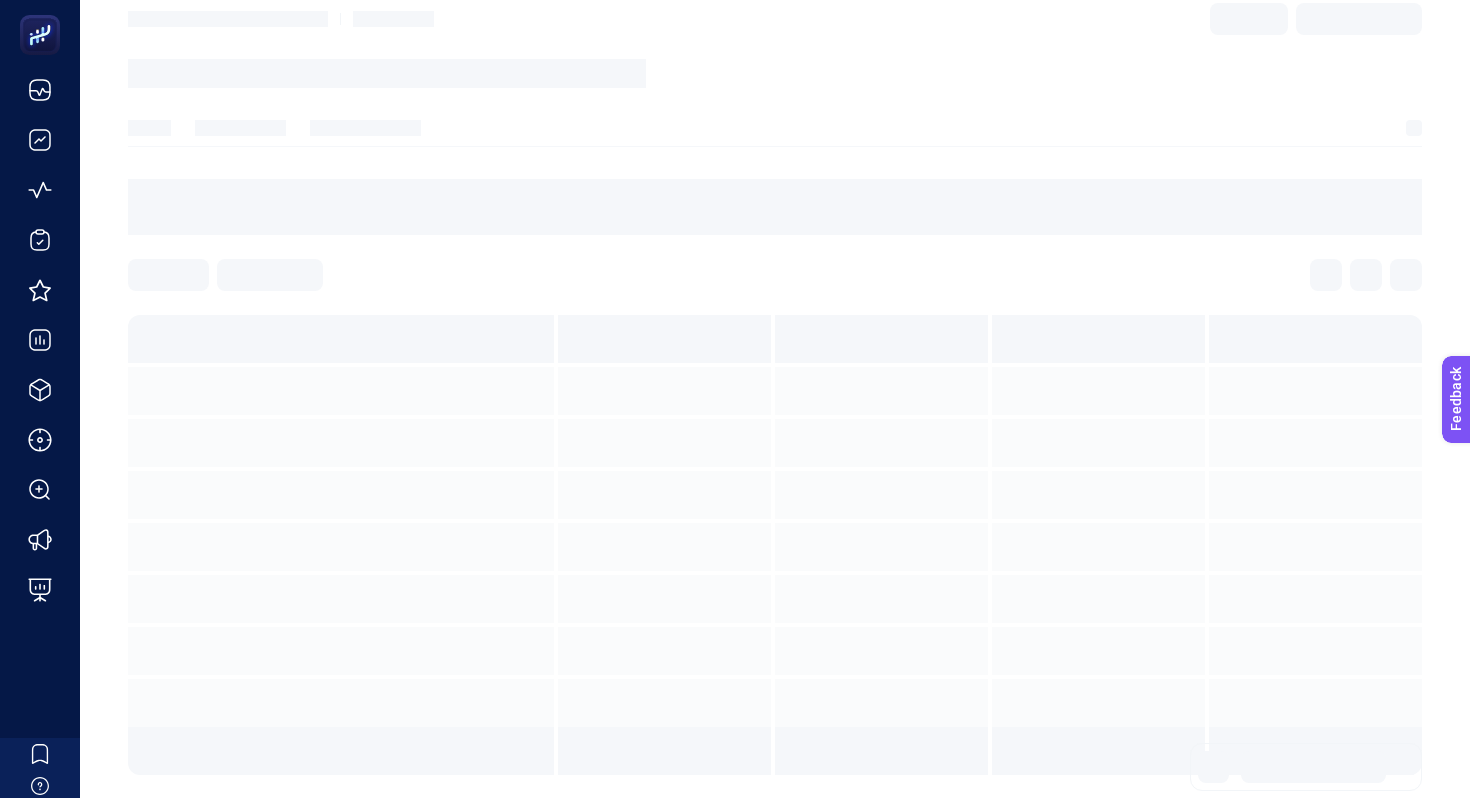 scroll, scrollTop: 0, scrollLeft: 0, axis: both 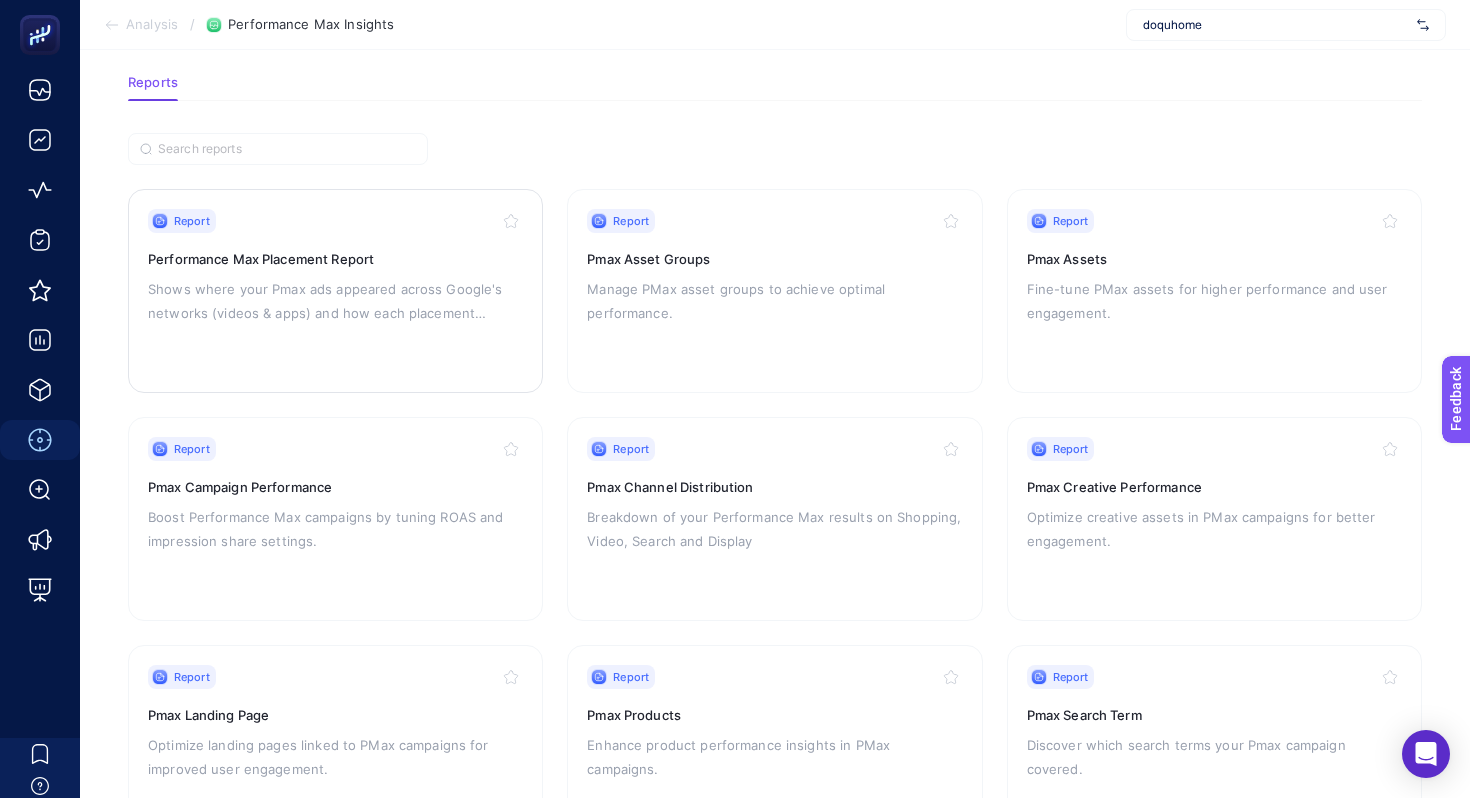 click on "Report" at bounding box center (335, 221) 